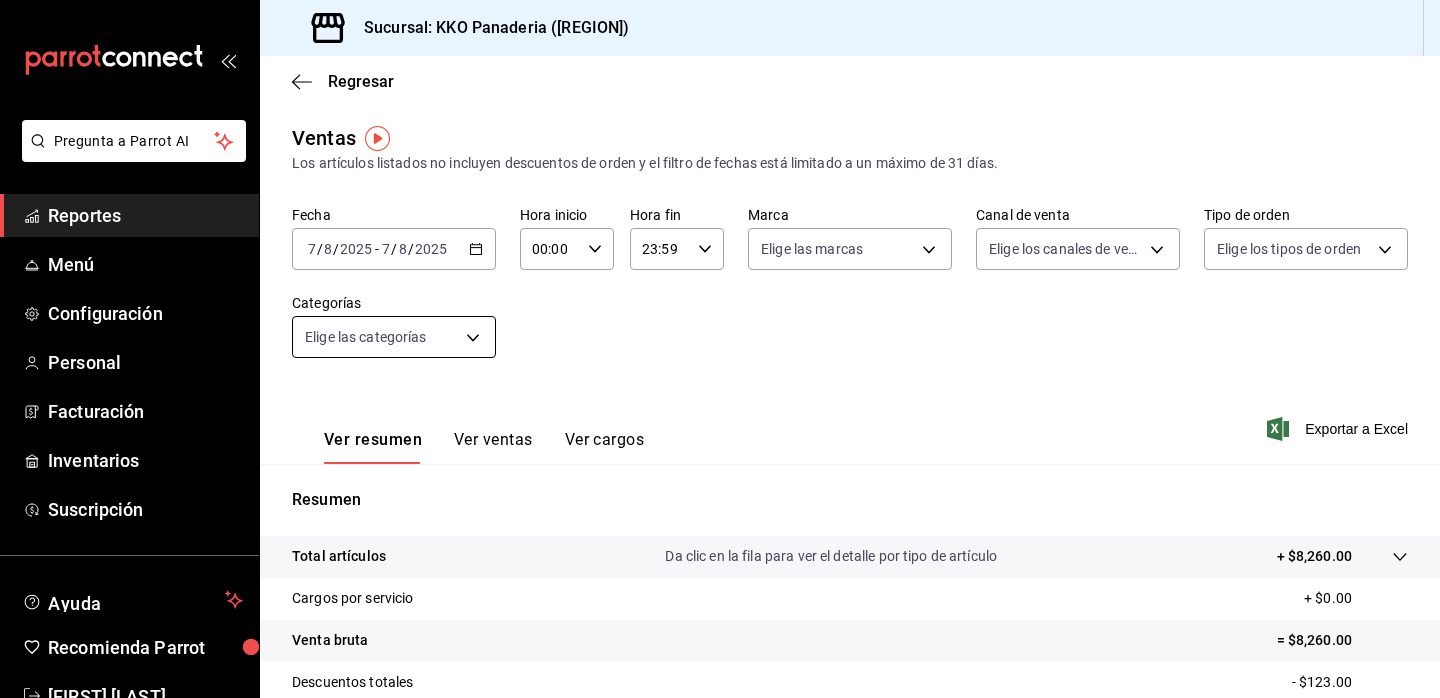 scroll, scrollTop: 0, scrollLeft: 0, axis: both 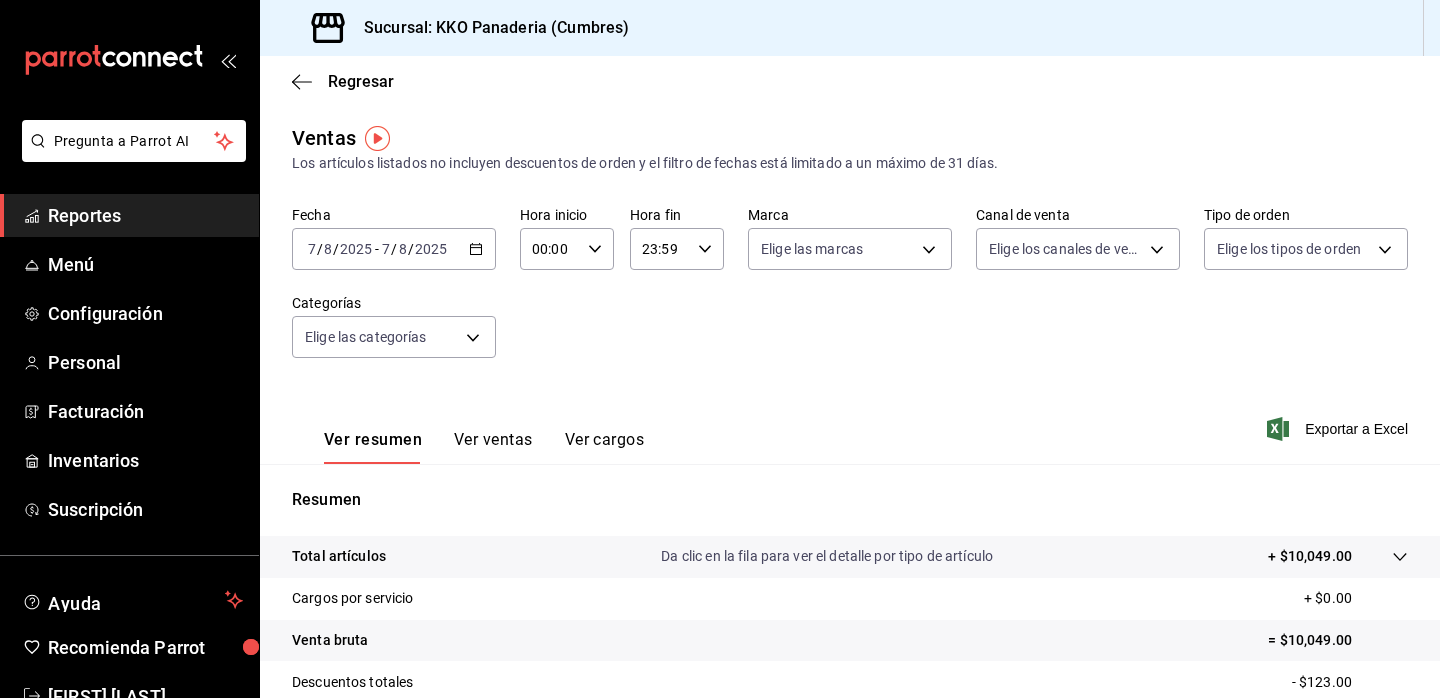 click on "Reportes" at bounding box center [145, 215] 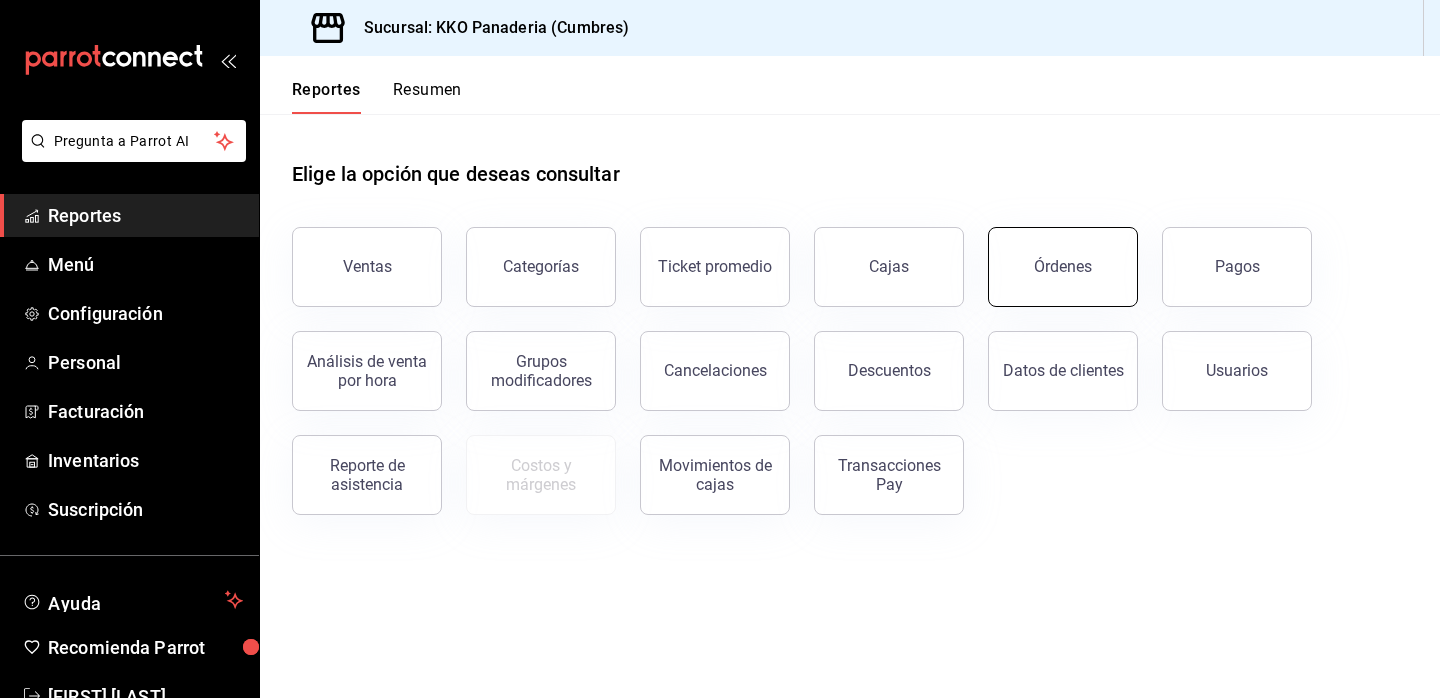 click on "Órdenes" at bounding box center [1063, 266] 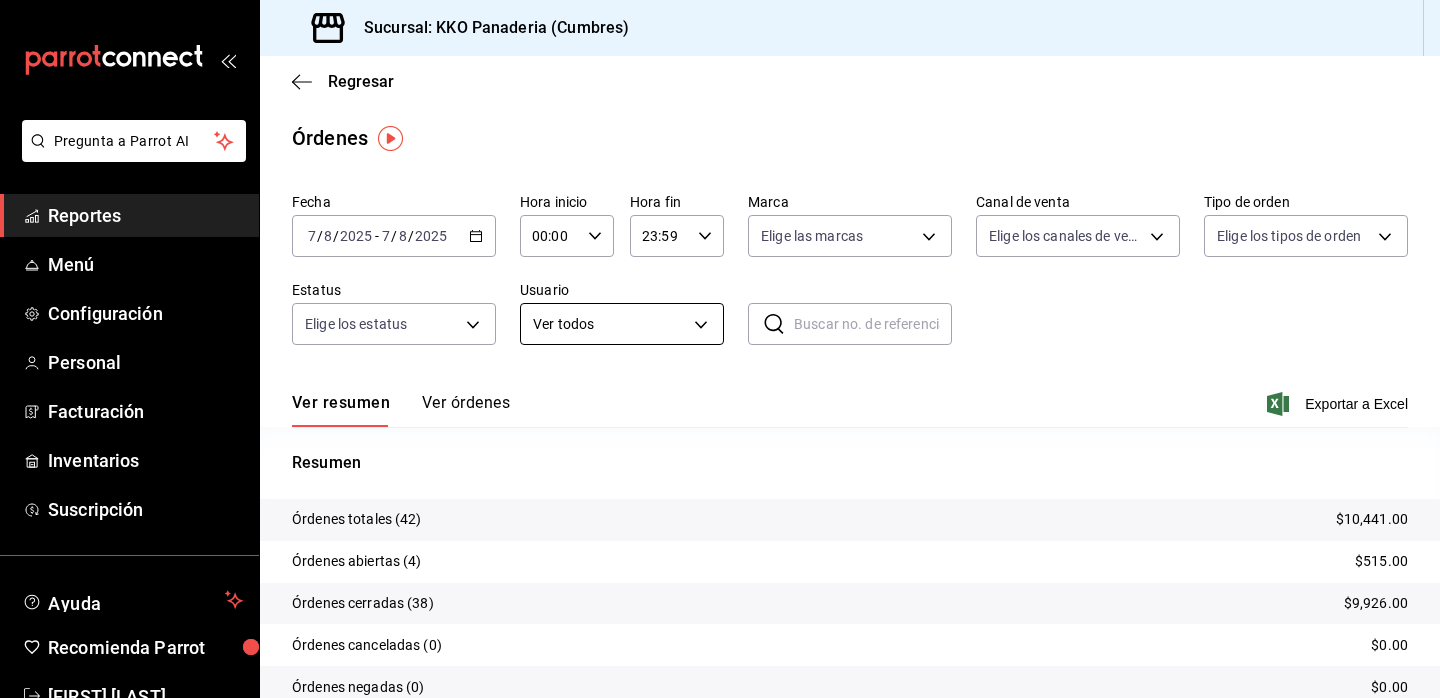 click on "Pregunta a Parrot AI Reportes   Menú   Configuración   Personal   Facturación   Inventarios   Suscripción   Ayuda Recomienda Parrot   [FIRST] [LAST]   Sugerir nueva función   Sucursal: KKO Panaderia (Cumbres) Regresar Órdenes Fecha 2025-08-07 7 / 8 / 2025 - 2025-08-07 7 / 8 / 2025 Hora inicio 00:00 Hora inicio Hora fin 23:59 Hora fin Marca Elige las marcas Canal de venta Elige los canales de venta Tipo de orden Elige los tipos de orden Estatus Elige los estatus Usuario Ver todos ALL ​ ​ Ver resumen Ver órdenes Exportar a Excel Resumen Órdenes totales (42) $10,441.00 Órdenes abiertas (4) $515.00 Órdenes cerradas (38) $9,926.00 Órdenes canceladas (0) $0.00 Órdenes negadas (0) $0.00 ¿Quieres ver el consumo promedio por orden y comensal? Ve al reporte de Ticket promedio Pregunta a Parrot AI Reportes   Menú   Configuración   Personal   Facturación   Inventarios   Suscripción   Ayuda Recomienda Parrot   [FIRST] [LAST]   Sugerir nueva función   GANA 1 MES GRATIS EN TU SUSCRIPCIÓN AQUÍ" at bounding box center (720, 349) 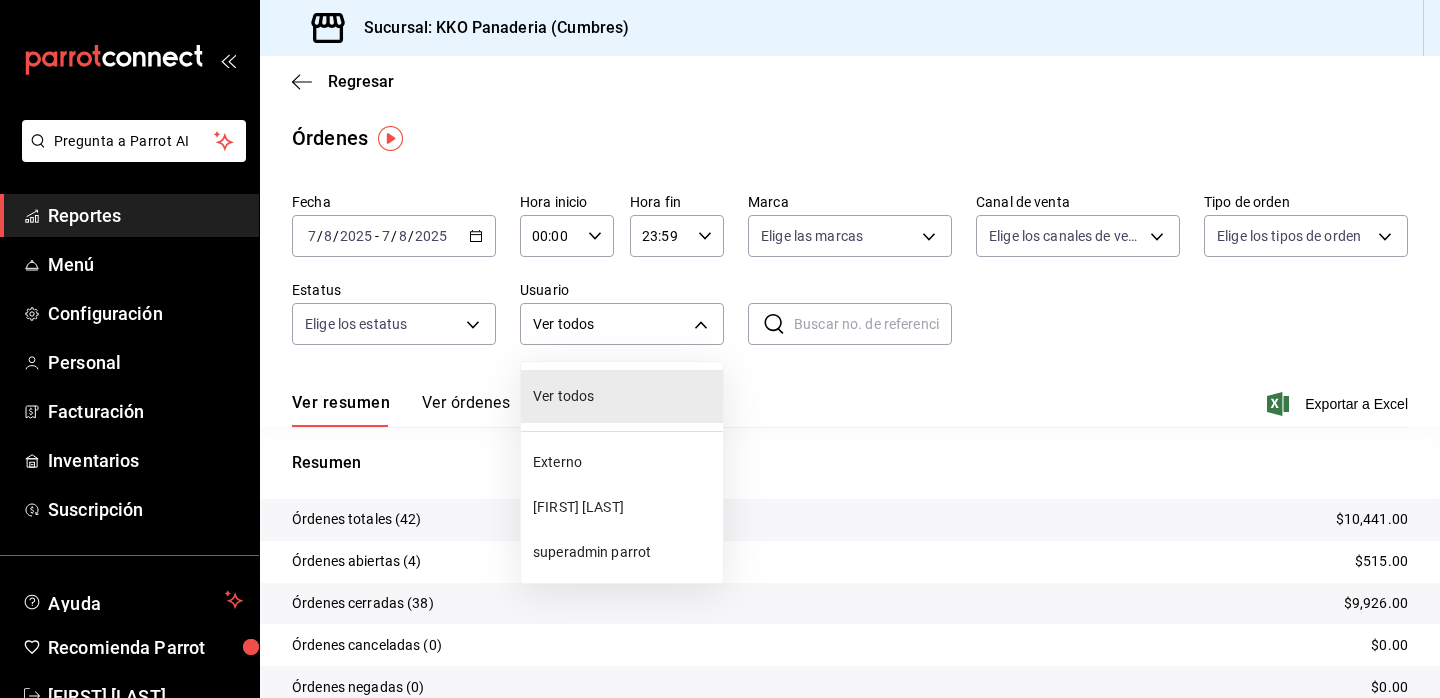 click at bounding box center (720, 349) 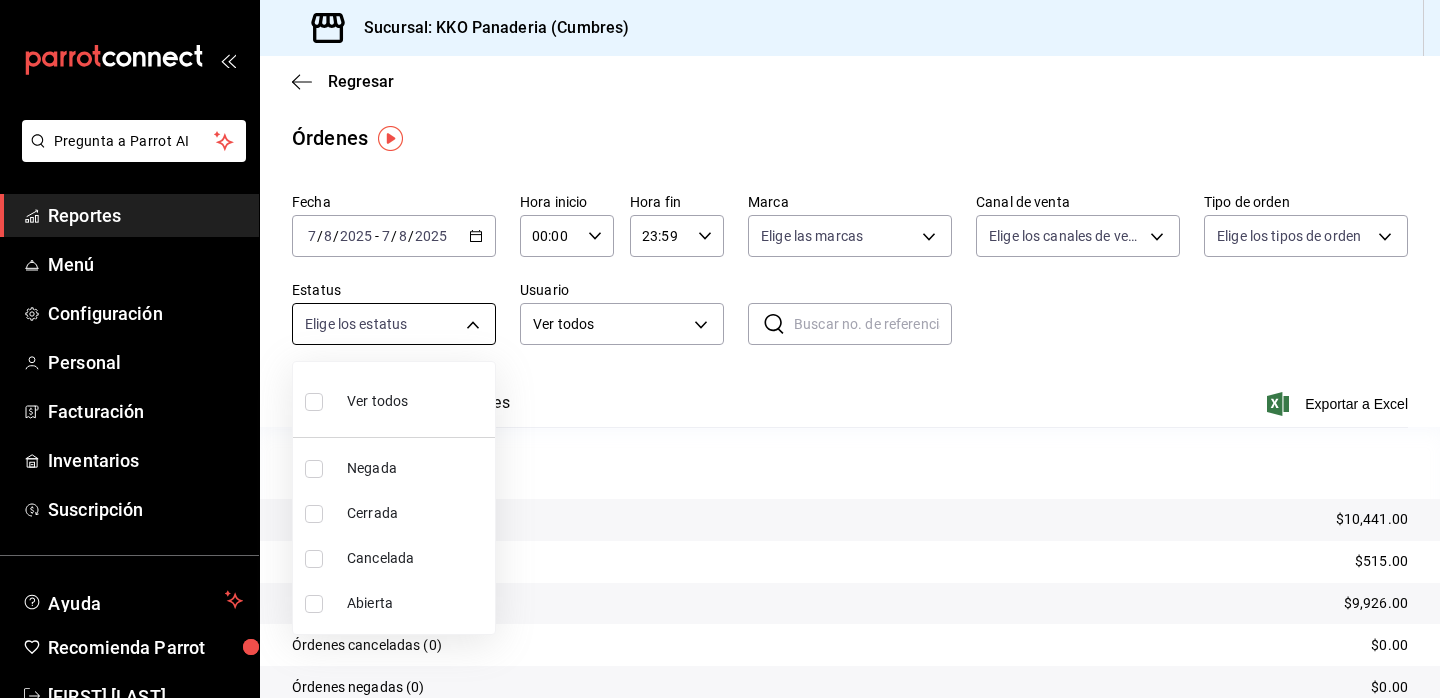 click on "Pregunta a Parrot AI Reportes   Menú   Configuración   Personal   Facturación   Inventarios   Suscripción   Ayuda Recomienda Parrot   [FIRST] [LAST]   Sugerir nueva función   Sucursal: KKO Panaderia (Cumbres) Regresar Órdenes Fecha 2025-08-07 7 / 8 / 2025 - 2025-08-07 7 / 8 / 2025 Hora inicio 00:00 Hora inicio Hora fin 23:59 Hora fin Marca Elige las marcas Canal de venta Elige los canales de venta Tipo de orden Elige los tipos de orden Estatus Elige los estatus Usuario Ver todos ALL ​ ​ Ver resumen Ver órdenes Exportar a Excel Resumen Órdenes totales (42) $10,441.00 Órdenes abiertas (4) $515.00 Órdenes cerradas (38) $9,926.00 Órdenes canceladas (0) $0.00 Órdenes negadas (0) $0.00 ¿Quieres ver el consumo promedio por orden y comensal? Ve al reporte de Ticket promedio Pregunta a Parrot AI Reportes   Menú   Configuración   Personal   Facturación   Inventarios   Suscripción   Ayuda Recomienda Parrot   [FIRST] [LAST]   Sugerir nueva función   GANA 1 MES GRATIS EN TU SUSCRIPCIÓN AQUÍ Negada" at bounding box center [720, 349] 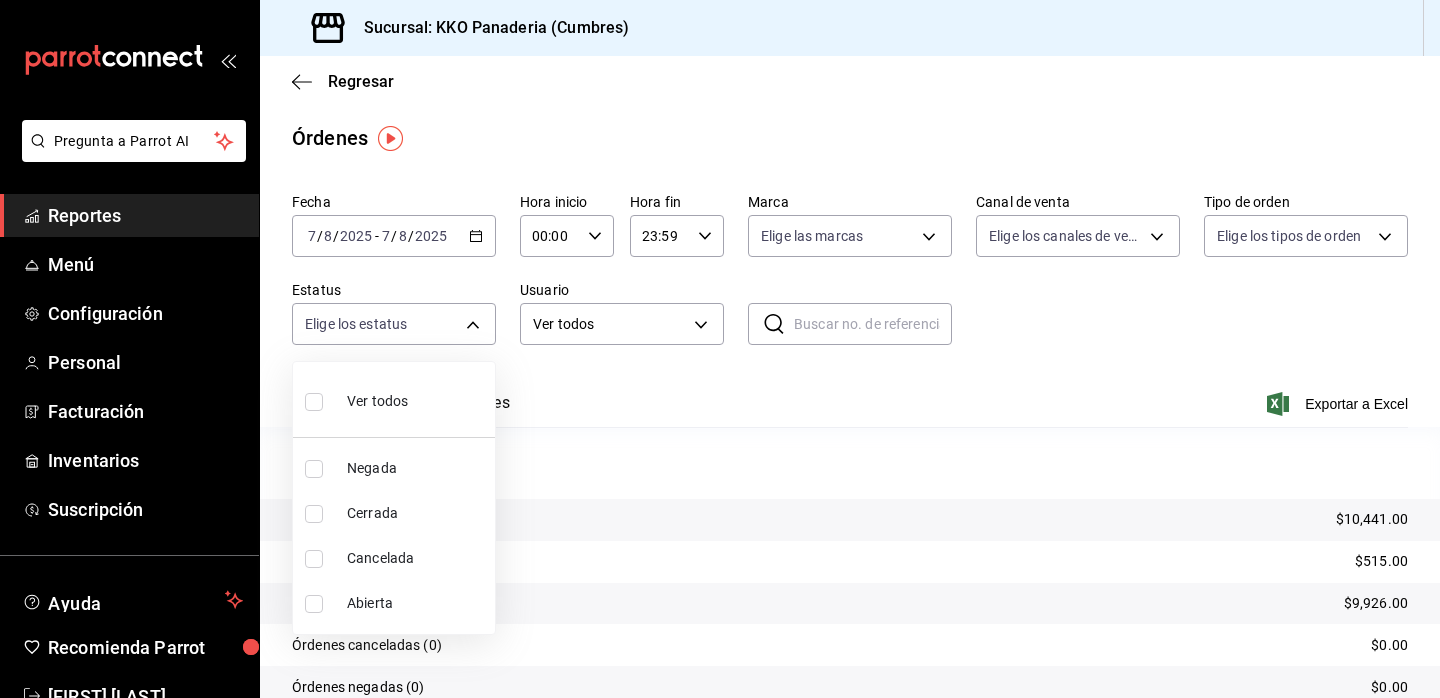 click at bounding box center (720, 349) 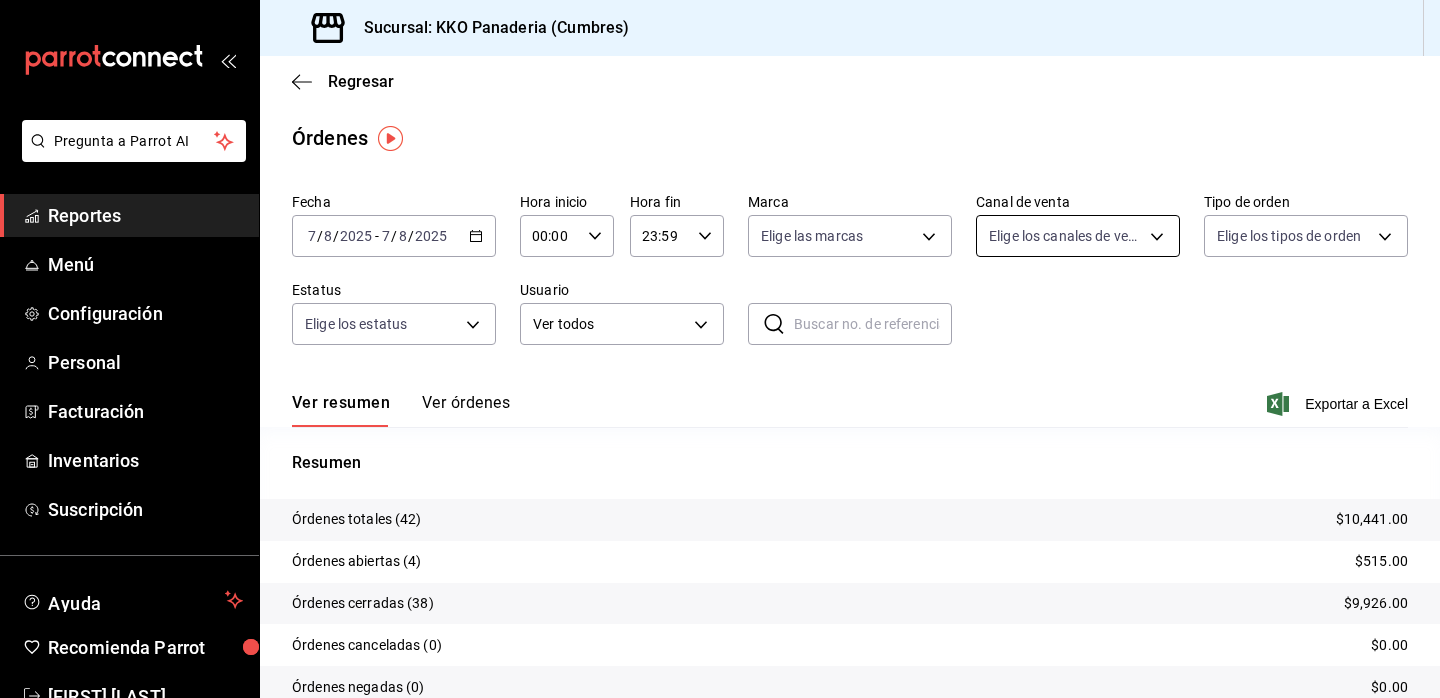 click on "Pregunta a Parrot AI Reportes   Menú   Configuración   Personal   Facturación   Inventarios   Suscripción   Ayuda Recomienda Parrot   [FIRST] [LAST]   Sugerir nueva función   Sucursal: KKO Panaderia (Cumbres) Regresar Órdenes Fecha 2025-08-07 7 / 8 / 2025 - 2025-08-07 7 / 8 / 2025 Hora inicio 00:00 Hora inicio Hora fin 23:59 Hora fin Marca Elige las marcas Canal de venta Elige los canales de venta Tipo de orden Elige los tipos de orden Estatus Elige los estatus Usuario Ver todos ALL ​ ​ Ver resumen Ver órdenes Exportar a Excel Resumen Órdenes totales (42) $10,441.00 Órdenes abiertas (4) $515.00 Órdenes cerradas (38) $9,926.00 Órdenes canceladas (0) $0.00 Órdenes negadas (0) $0.00 ¿Quieres ver el consumo promedio por orden y comensal? Ve al reporte de Ticket promedio Pregunta a Parrot AI Reportes   Menú   Configuración   Personal   Facturación   Inventarios   Suscripción   Ayuda Recomienda Parrot   [FIRST] [LAST]   Sugerir nueva función   GANA 1 MES GRATIS EN TU SUSCRIPCIÓN AQUÍ" at bounding box center (720, 349) 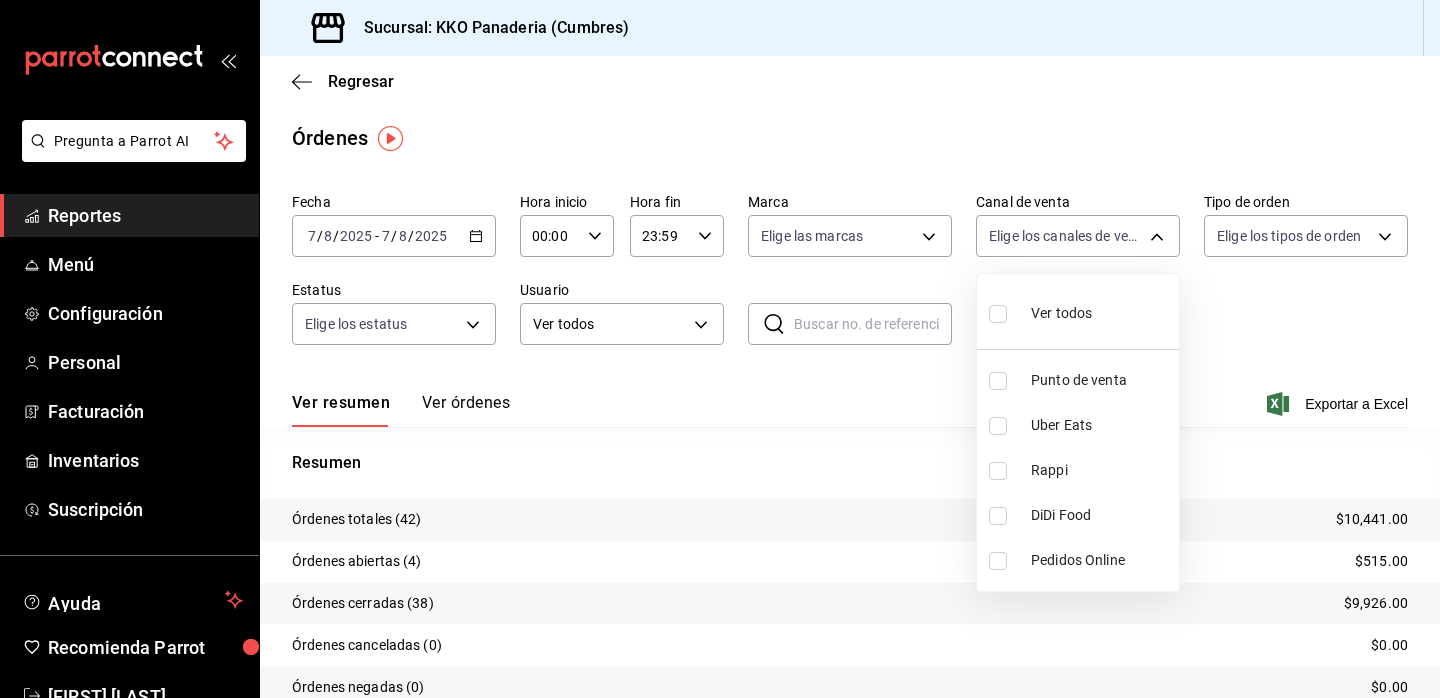 click at bounding box center (720, 349) 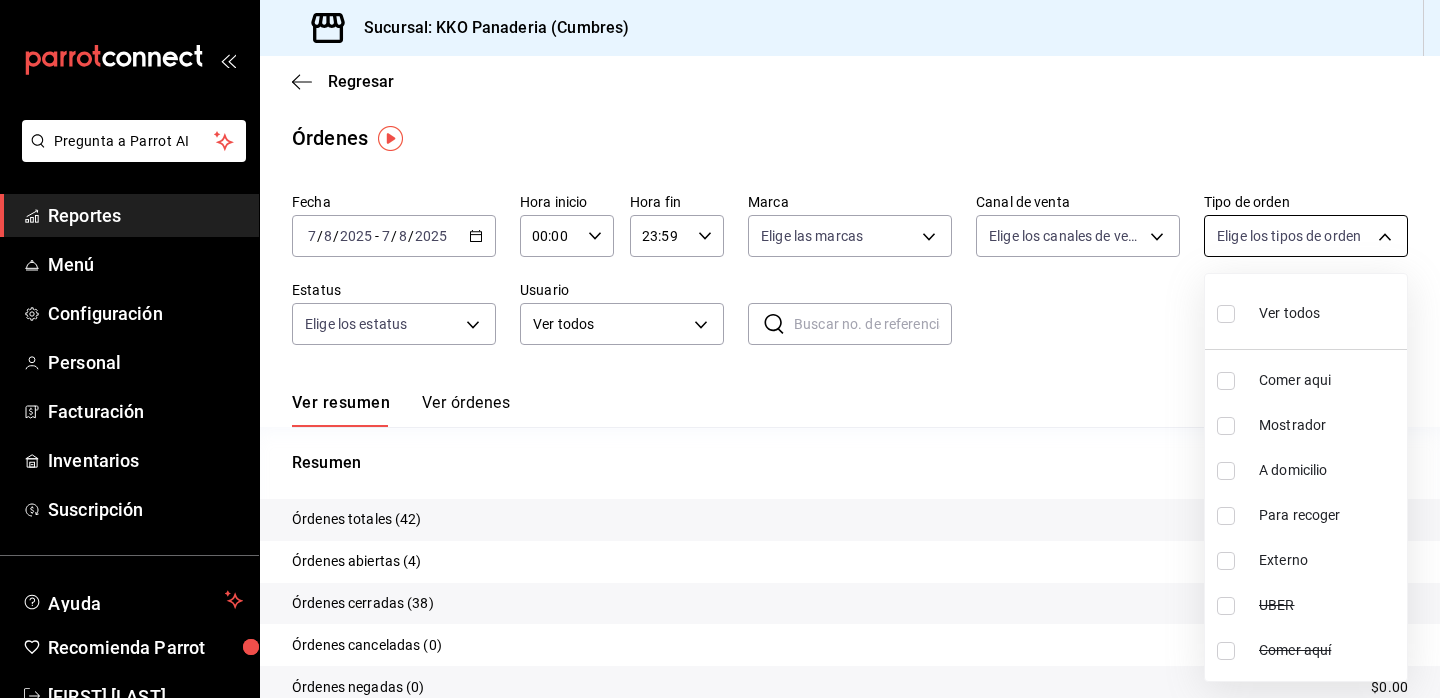 click on "Pregunta a Parrot AI Reportes   Menú   Configuración   Personal   Facturación   Inventarios   Suscripción   Ayuda Recomienda Parrot   [FIRST] [LAST]   Sugerir nueva función   Sucursal: KKO Panaderia (Cumbres) Regresar Órdenes Fecha 2025-08-07 7 / 8 / 2025 - 2025-08-07 7 / 8 / 2025 Hora inicio 00:00 Hora inicio Hora fin 23:59 Hora fin Marca Elige las marcas Canal de venta Elige los canales de venta Tipo de orden Elige los tipos de orden Estatus Elige los estatus Usuario Ver todos ALL ​ ​ Ver resumen Ver órdenes Exportar a Excel Resumen Órdenes totales (42) $10,441.00 Órdenes abiertas (4) $515.00 Órdenes cerradas (38) $9,926.00 Órdenes canceladas (0) $0.00 Órdenes negadas (0) $0.00 ¿Quieres ver el consumo promedio por orden y comensal? Ve al reporte de Ticket promedio Pregunta a Parrot AI Reportes   Menú   Configuración   Personal   Facturación   Inventarios   Suscripción   Ayuda Recomienda Parrot   [FIRST] [LAST]   Sugerir nueva función   GANA 1 MES GRATIS EN TU SUSCRIPCIÓN AQUÍ Externo" at bounding box center (720, 349) 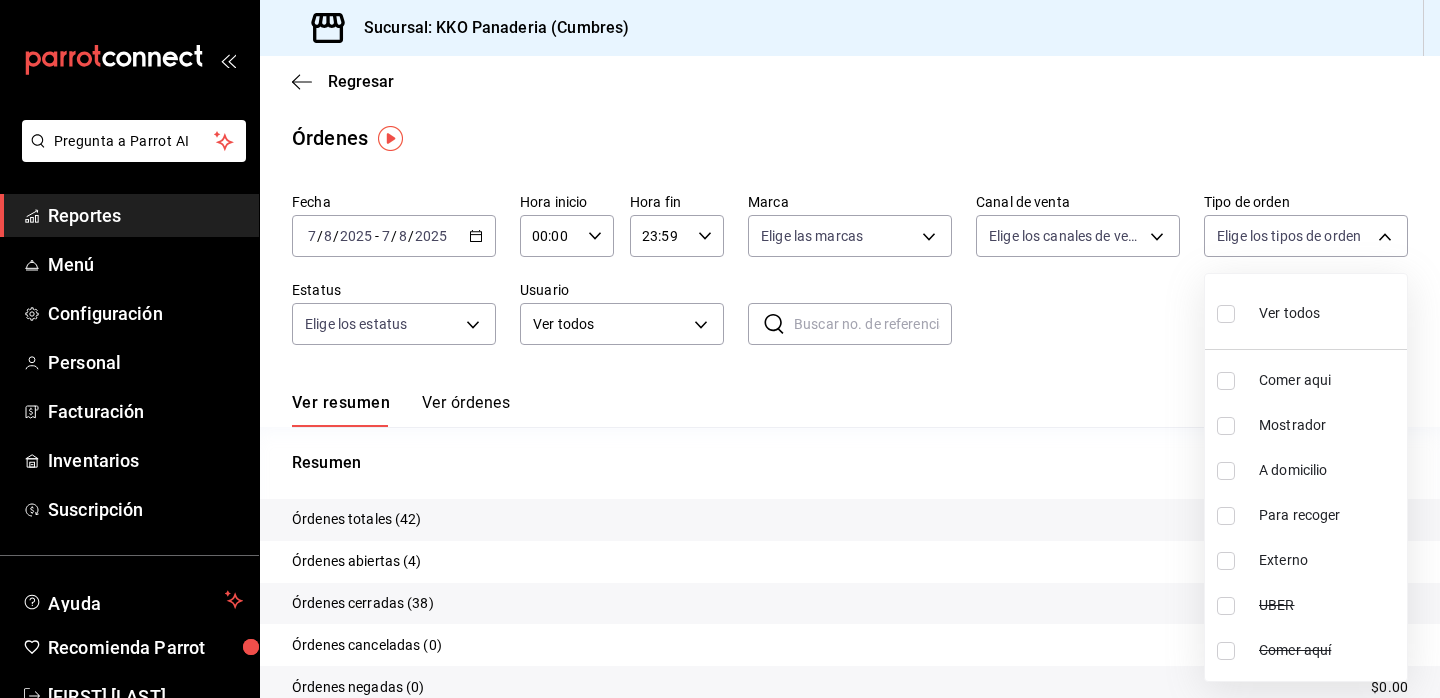 click at bounding box center (720, 349) 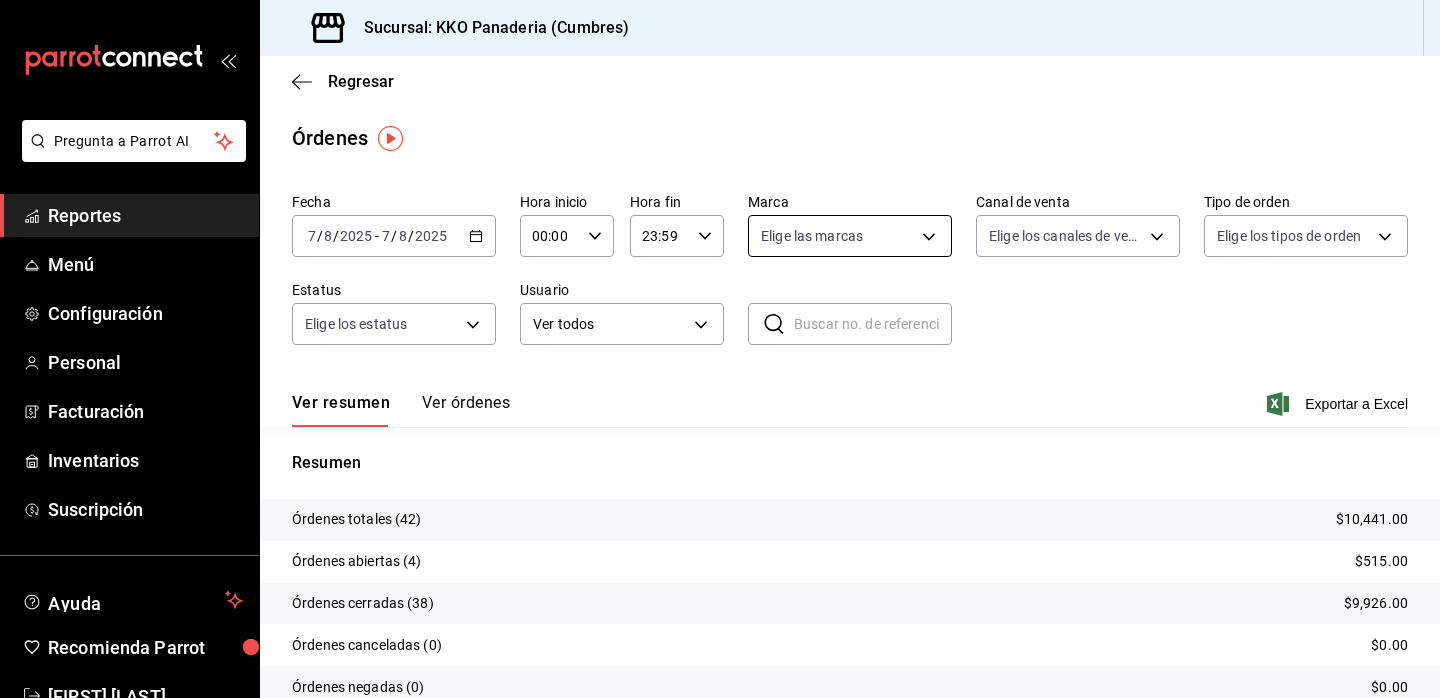 click on "Pregunta a Parrot AI Reportes   Menú   Configuración   Personal   Facturación   Inventarios   Suscripción   Ayuda Recomienda Parrot   [FIRST] [LAST]   Sugerir nueva función   Sucursal: KKO Panaderia (Cumbres) Regresar Órdenes Fecha 2025-08-07 7 / 8 / 2025 - 2025-08-07 7 / 8 / 2025 Hora inicio 00:00 Hora inicio Hora fin 23:59 Hora fin Marca Elige las marcas Canal de venta Elige los canales de venta Tipo de orden Elige los tipos de orden Estatus Elige los estatus Usuario Ver todos ALL ​ ​ Ver resumen Ver órdenes Exportar a Excel Resumen Órdenes totales (42) $10,441.00 Órdenes abiertas (4) $515.00 Órdenes cerradas (38) $9,926.00 Órdenes canceladas (0) $0.00 Órdenes negadas (0) $0.00 ¿Quieres ver el consumo promedio por orden y comensal? Ve al reporte de Ticket promedio Pregunta a Parrot AI Reportes   Menú   Configuración   Personal   Facturación   Inventarios   Suscripción   Ayuda Recomienda Parrot   [FIRST] [LAST]   Sugerir nueva función   GANA 1 MES GRATIS EN TU SUSCRIPCIÓN AQUÍ" at bounding box center [720, 349] 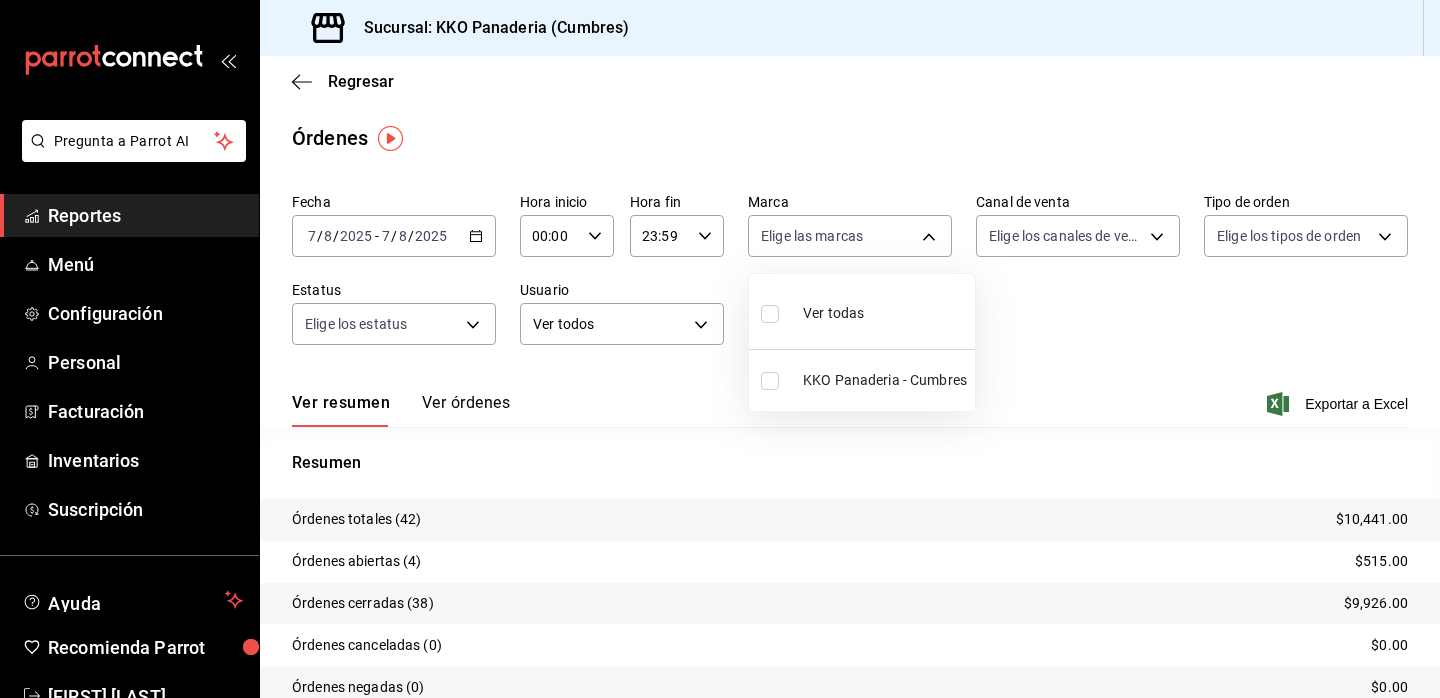 click at bounding box center (720, 349) 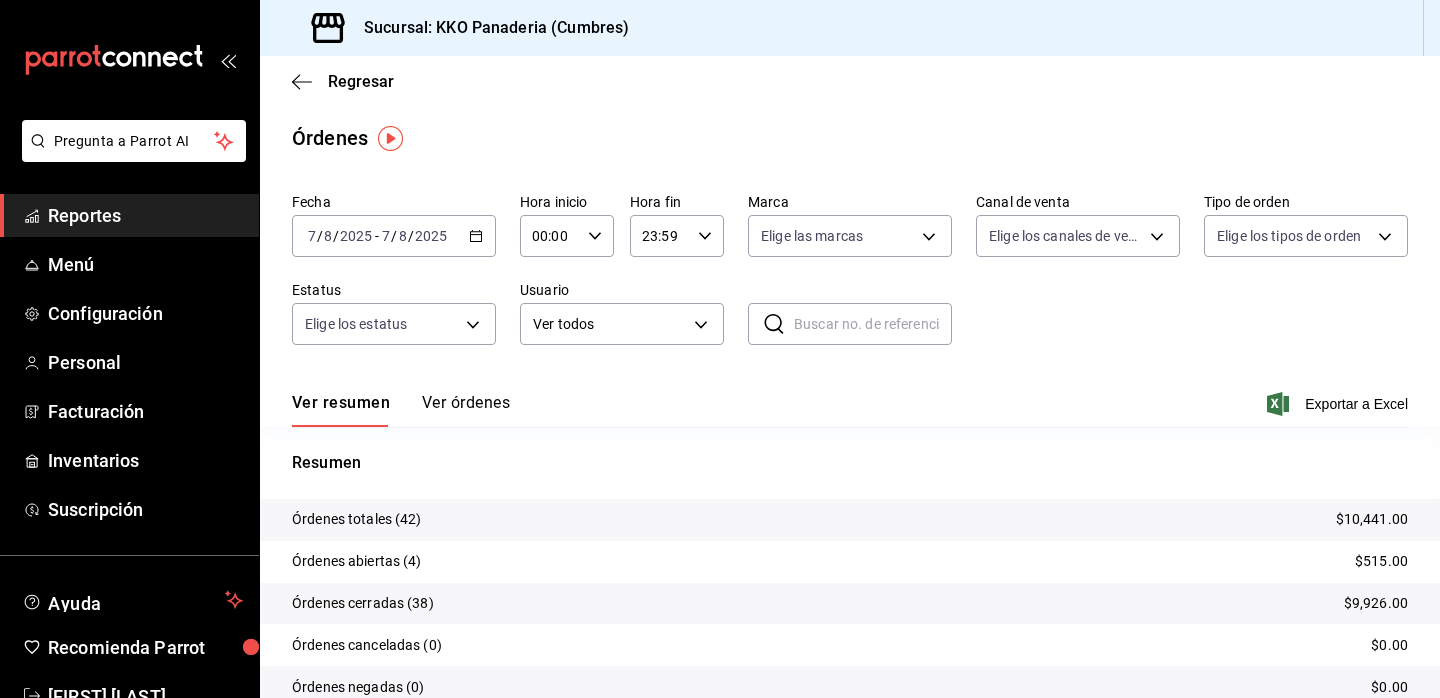 click on "Reportes" at bounding box center (145, 215) 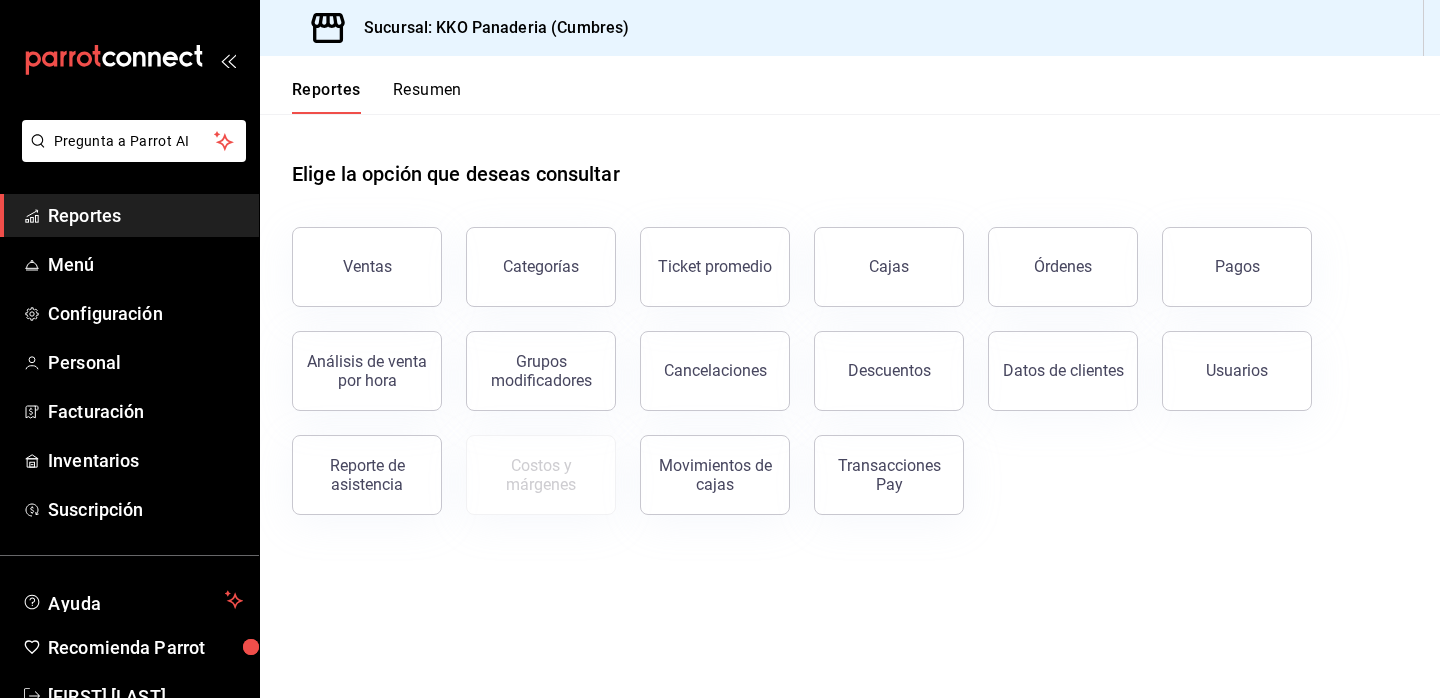 click on "Categorías" at bounding box center [529, 255] 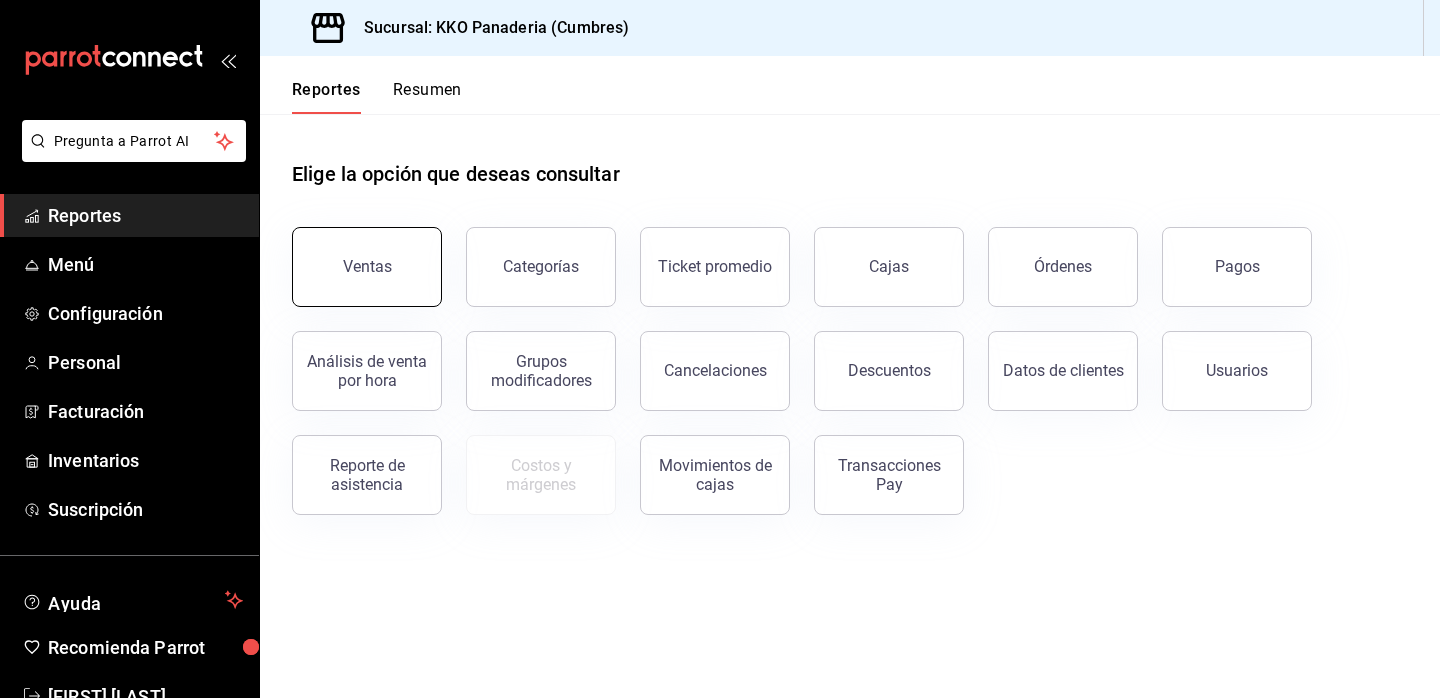click on "Ventas" at bounding box center (367, 267) 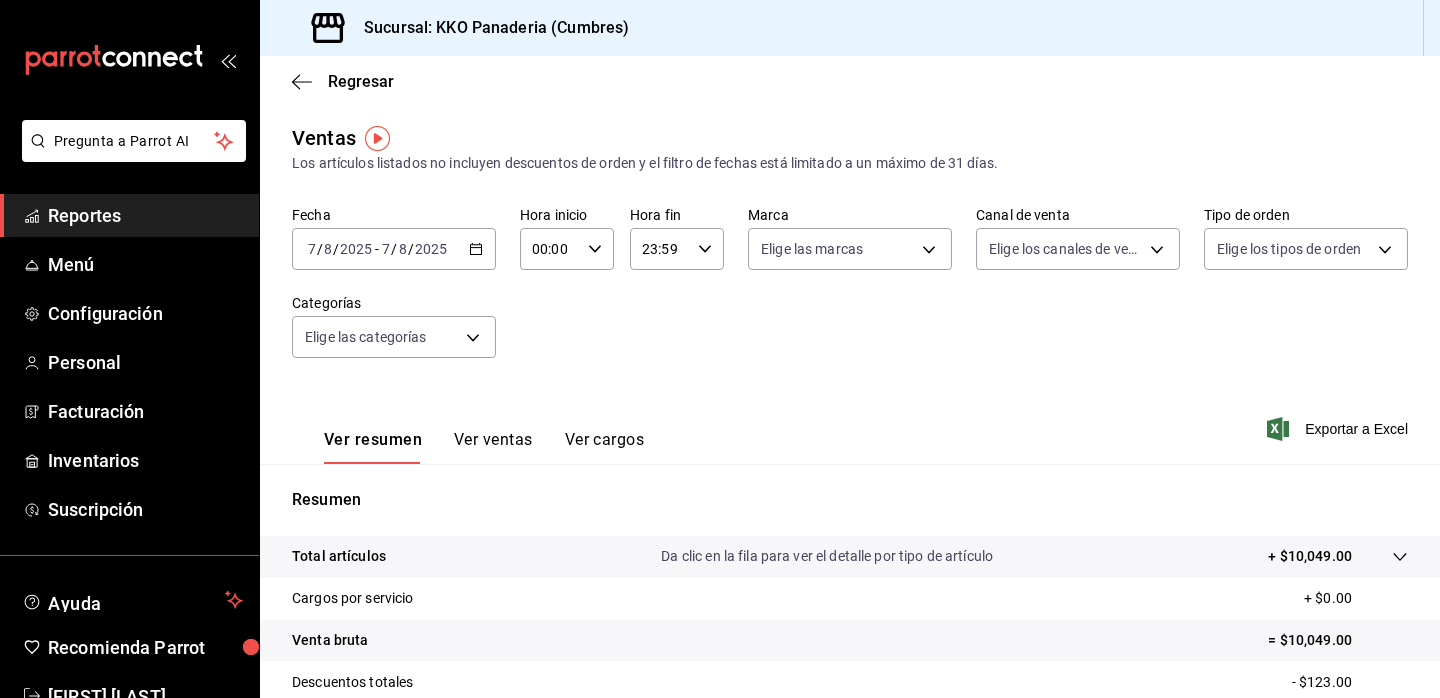 click on "Ver ventas" at bounding box center (493, 447) 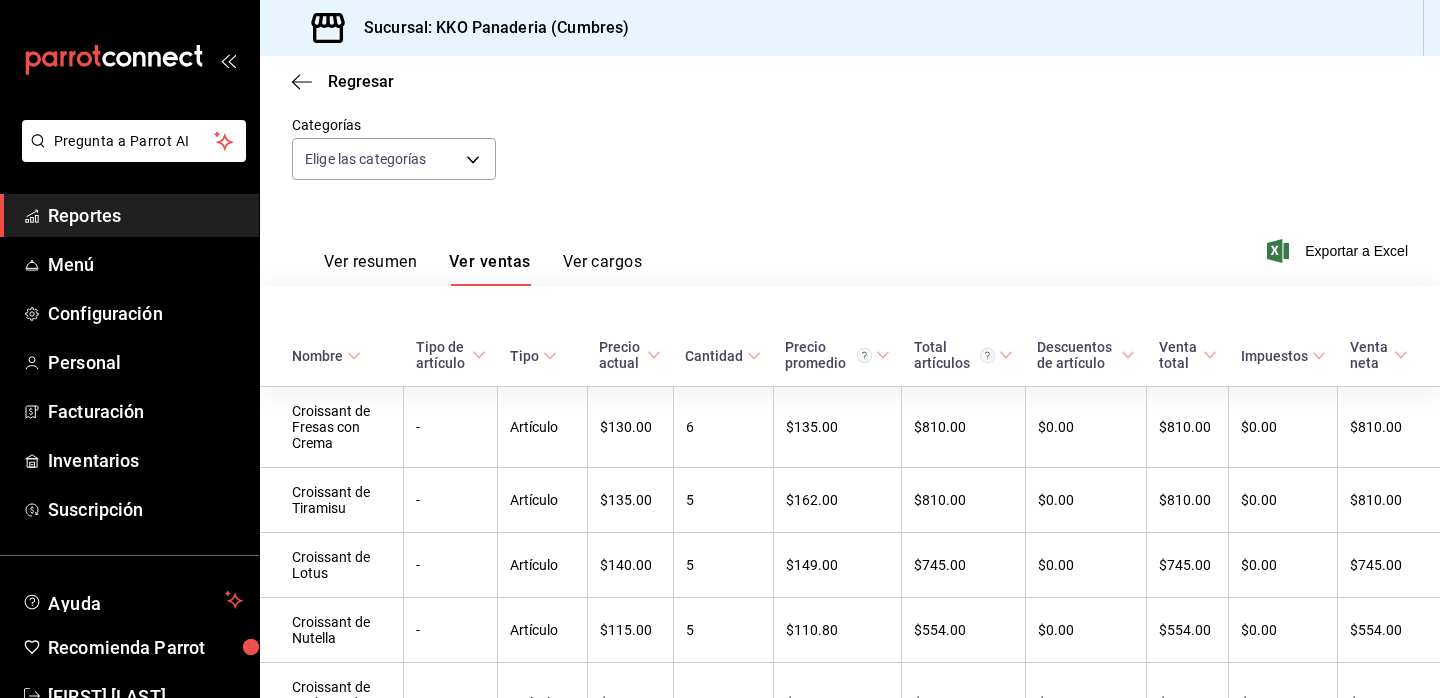 scroll, scrollTop: 0, scrollLeft: 0, axis: both 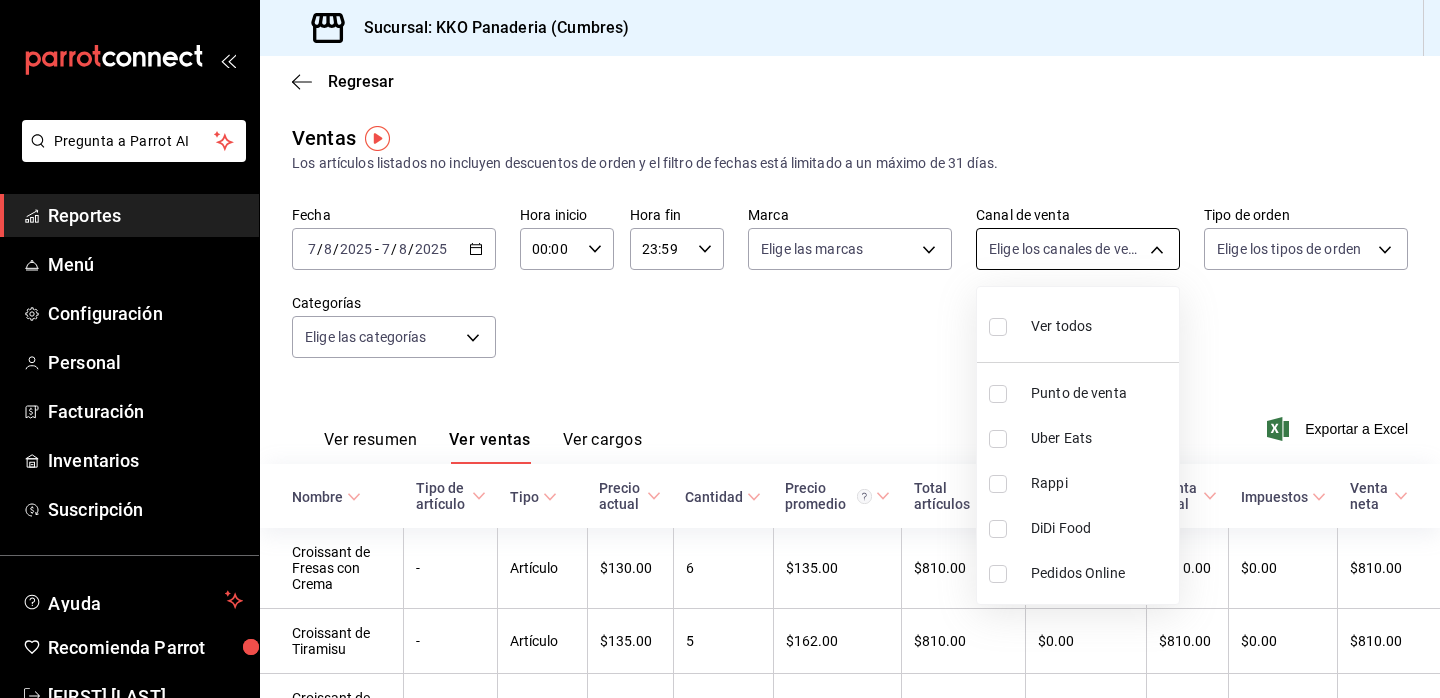 click on "Pregunta a Parrot AI Reportes   Menú   Configuración   Personal   Facturación   Inventarios   Suscripción   Ayuda Recomienda Parrot   [FIRST] [LAST]   Sugerir nueva función   Sucursal: KKO Panaderia (Cumbres) Regresar Ventas Los artículos listados no incluyen descuentos de orden y el filtro de fechas está limitado a un máximo de 31 días. Fecha 2025-08-07 7 / 8 / 2025 - 2025-08-07 7 / 8 / 2025 Hora inicio 00:00 Hora inicio Hora fin 23:59 Hora fin Marca Elige las marcas Canal de venta Elige los canales de venta Tipo de orden Elige los tipos de orden Categorías Elige las categorías Ver resumen Ver ventas Ver cargos Exportar a Excel Nombre Tipo de artículo Tipo Precio actual Cantidad Precio promedio   Total artículos   Descuentos de artículo Venta total Impuestos Venta neta Croissant de Fresas con Crema - Artículo $130.00 6 $135.00 $810.00 $0.00 $810.00 $0.00 $810.00 Croissant de Tiramisu - Artículo $135.00 5 $162.00 $810.00 $0.00 $810.00 $0.00 $810.00 Croissant de Lotus - Artículo $140.00 5 - 5" at bounding box center [720, 349] 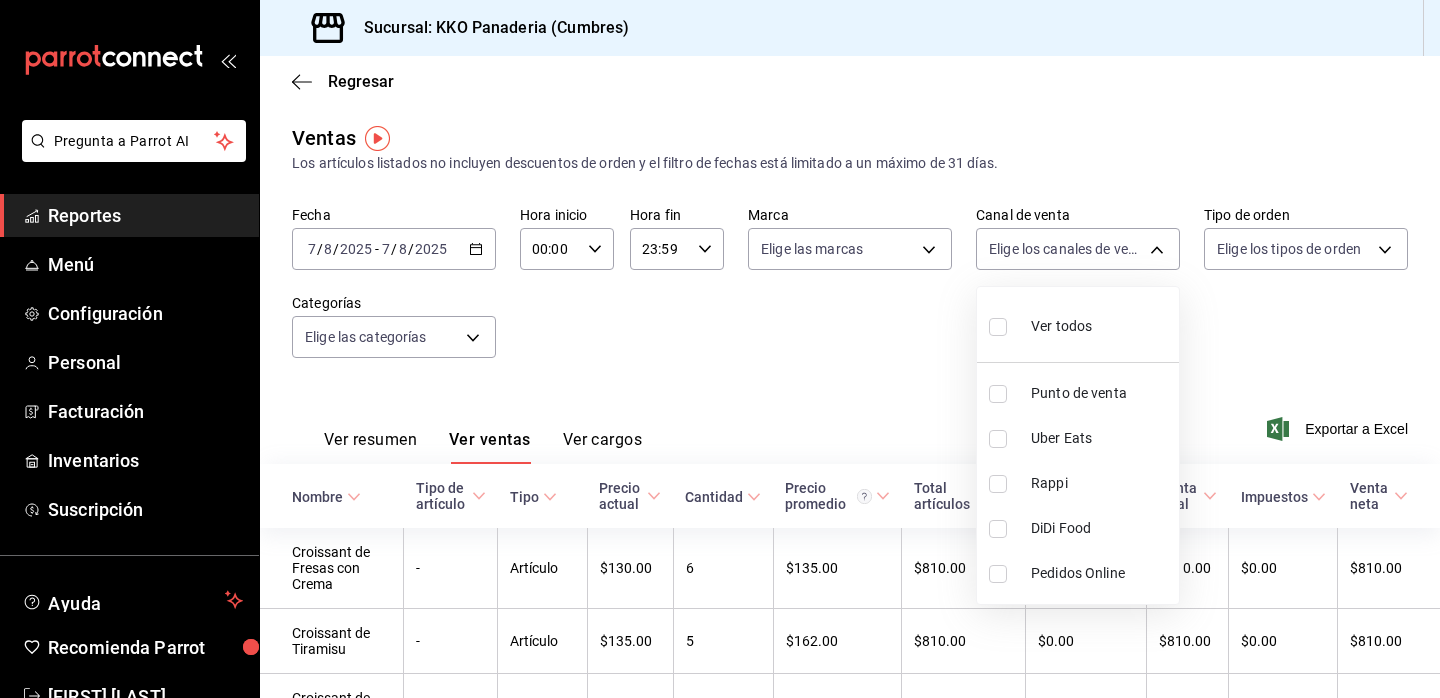 click on "Uber Eats" at bounding box center (1078, 438) 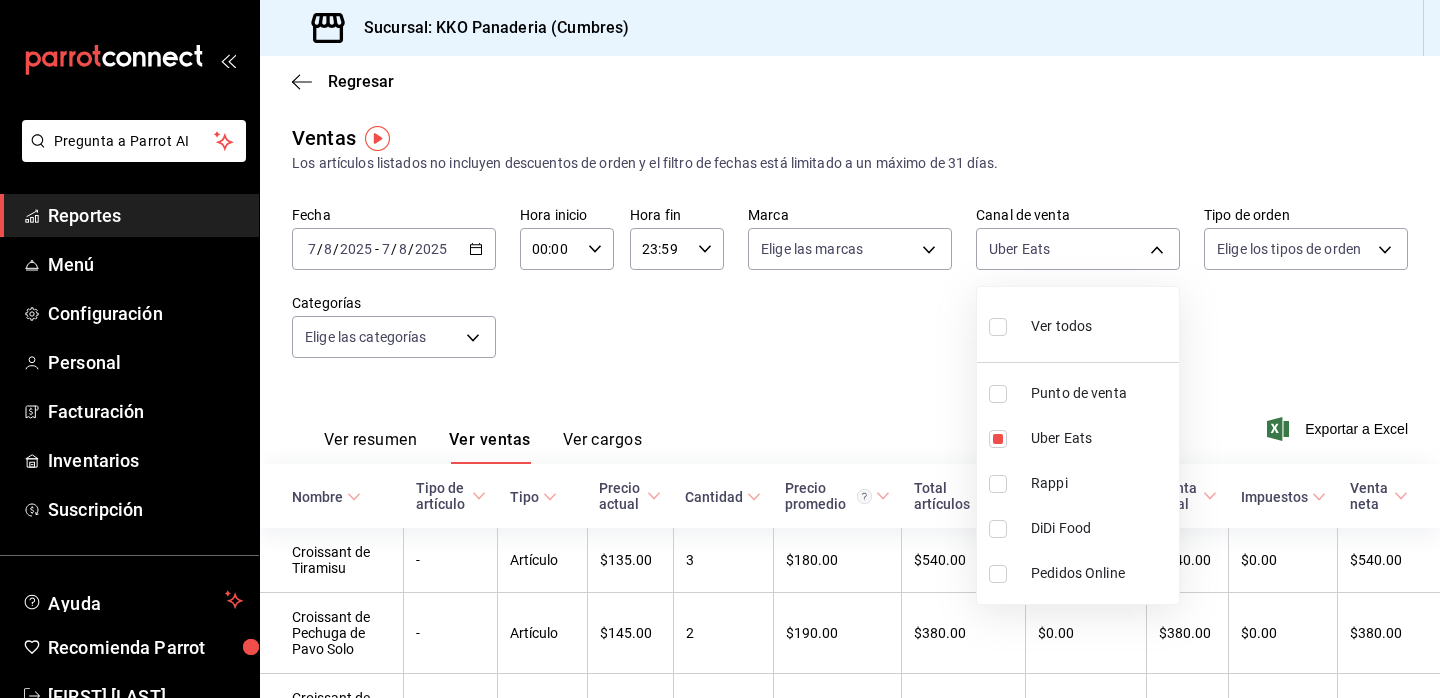 click at bounding box center [720, 349] 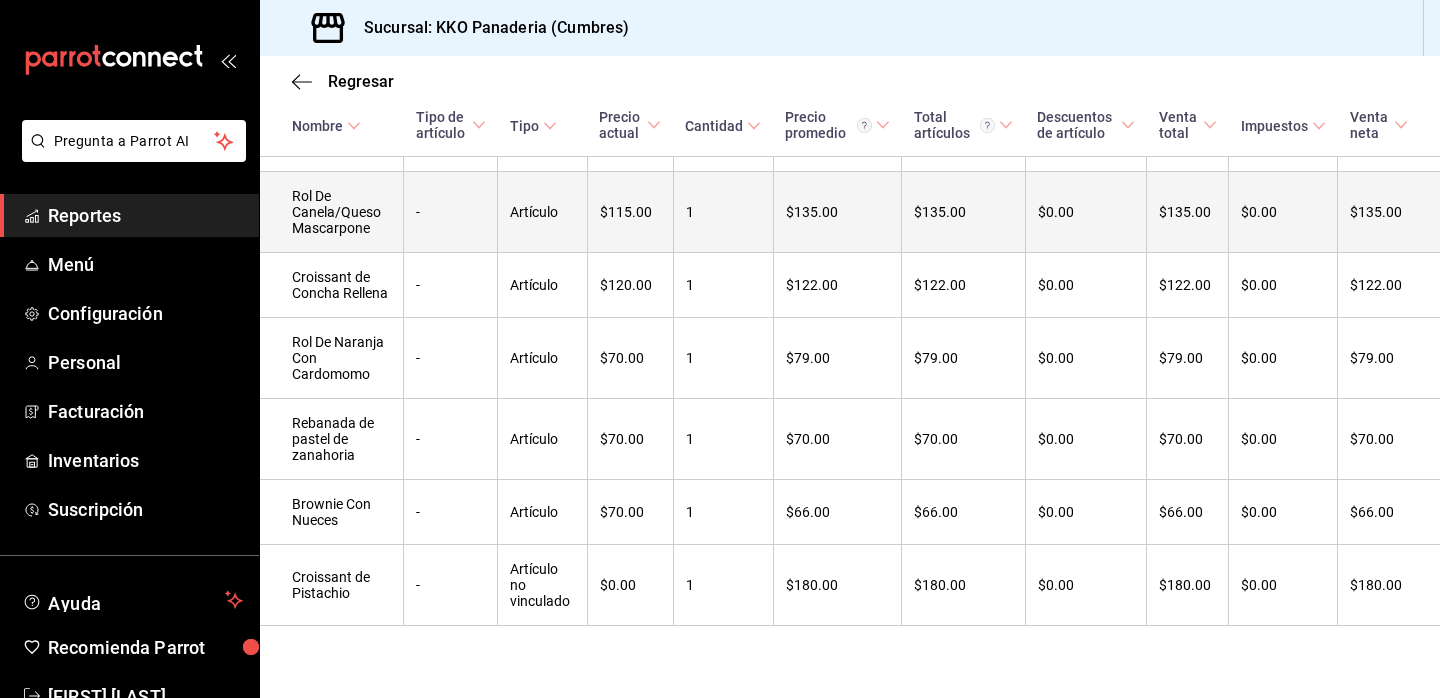 scroll, scrollTop: 0, scrollLeft: 0, axis: both 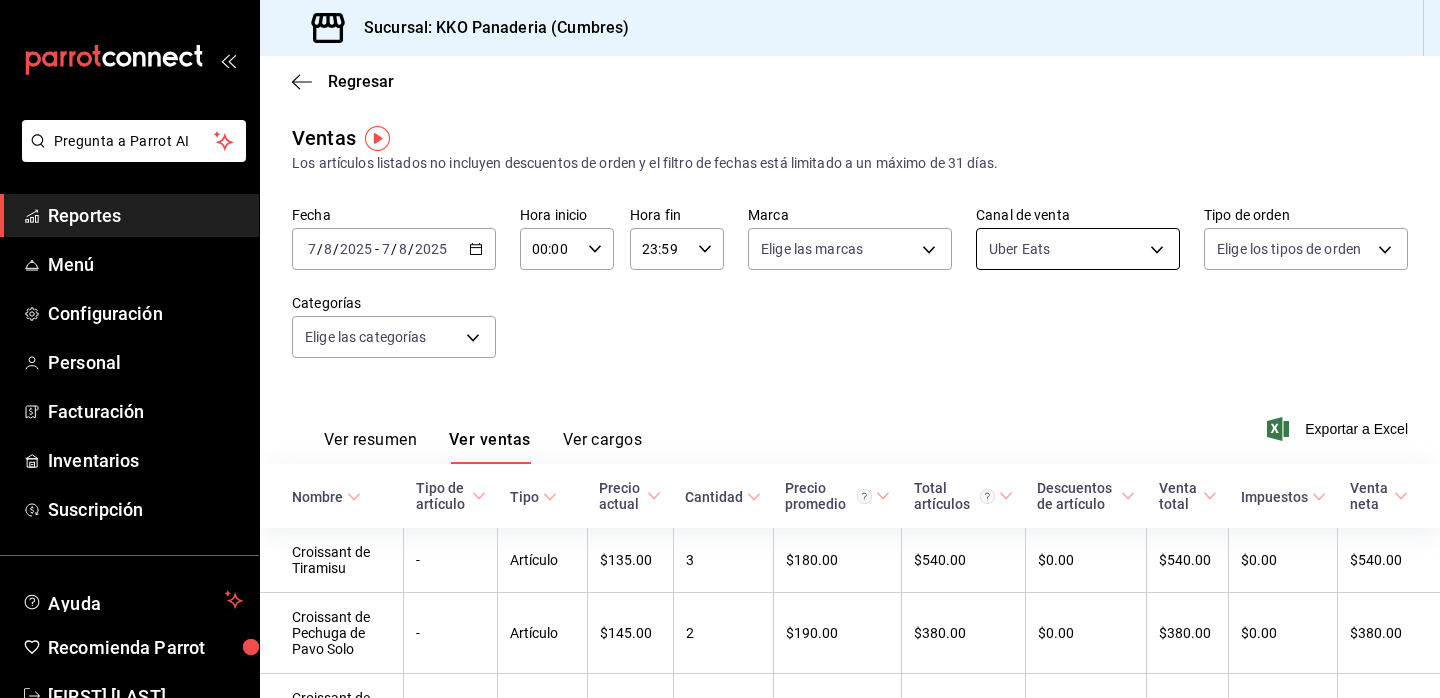 click on "Pregunta a Parrot AI Reportes   Menú   Configuración   Personal   Facturación   Inventarios   Suscripción   Ayuda Recomienda Parrot   [FIRST] [LAST]   Sugerir nueva función   Sucursal: KKO Panaderia (Cumbres) Regresar Ventas Los artículos listados no incluyen descuentos de orden y el filtro de fechas está limitado a un máximo de 31 días. Fecha 2025-08-07 7 / 8 / 2025 - 2025-08-07 7 / 8 / 2025 Hora inicio 00:00 Hora inicio Hora fin 23:59 Hora fin Marca Elige las marcas Canal de venta Uber Eats UBER_EATS Tipo de orden Elige los tipos de orden Categorías Elige las categorías Ver resumen Ver ventas Ver cargos Exportar a Excel Nombre Tipo de artículo Tipo Precio actual Cantidad Precio promedio   Total artículos   Descuentos de artículo Venta total Impuestos Venta neta Croissant de Tiramisu - Artículo $135.00 3 $180.00 $540.00 $0.00 $540.00 $0.00 $540.00 Croissant de Pechuga de Pavo Solo - Artículo $145.00 2 $190.00 $380.00 $0.00 $380.00 $0.00 $380.00 Croissant de Nutella - Artículo $115.00 3 $0.00" at bounding box center (720, 349) 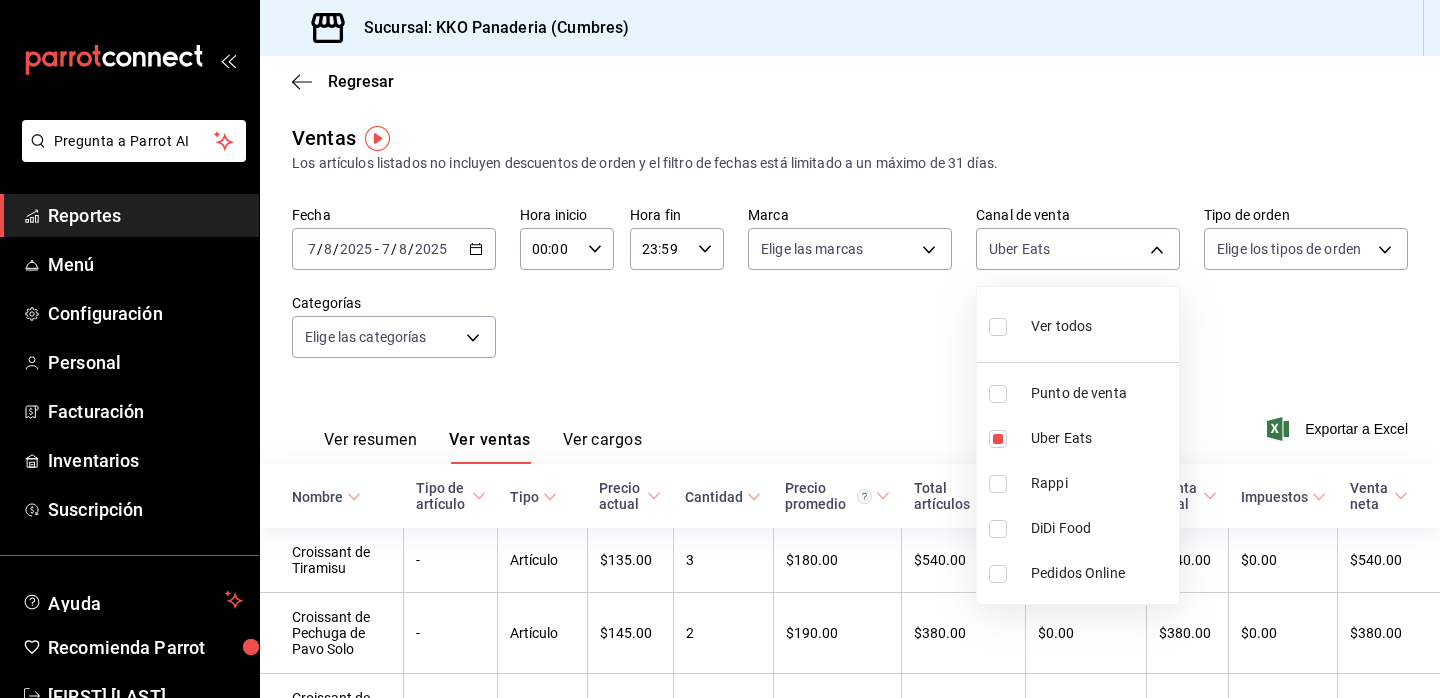 click on "Punto de venta" at bounding box center (1101, 393) 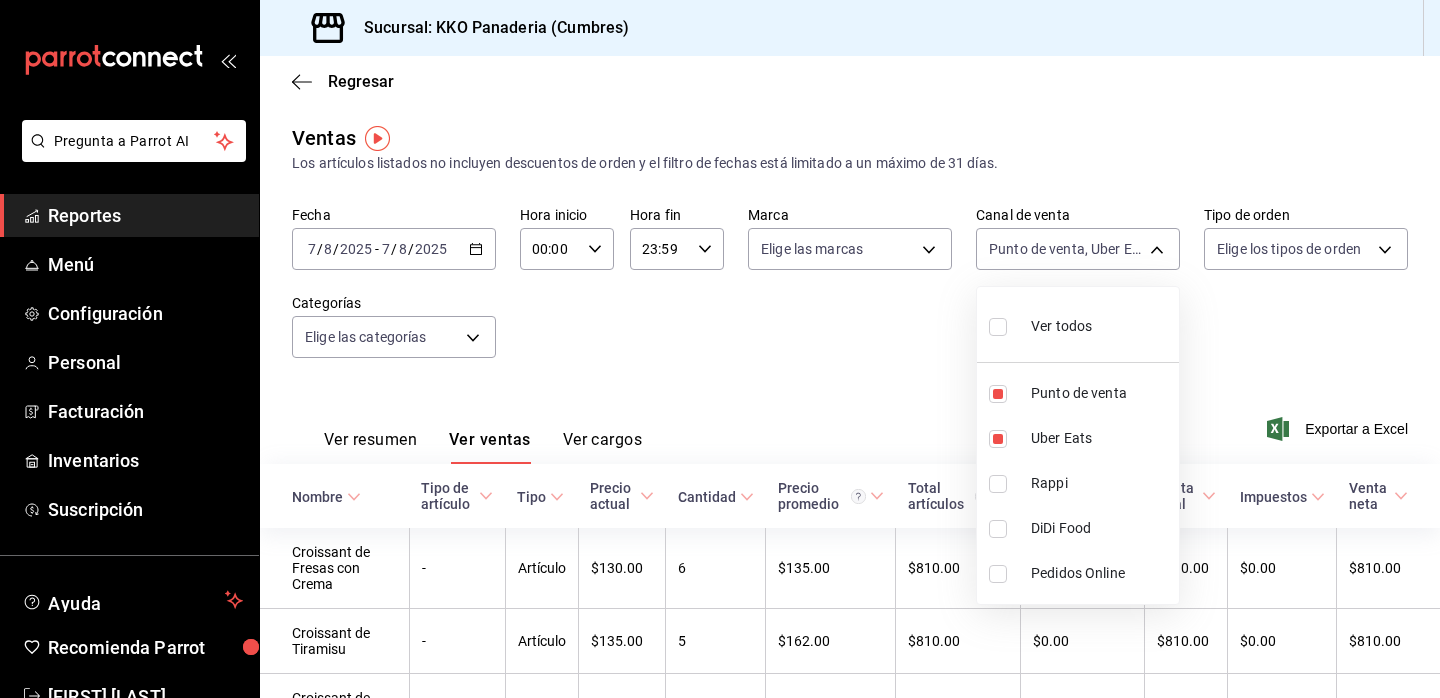 click at bounding box center [720, 349] 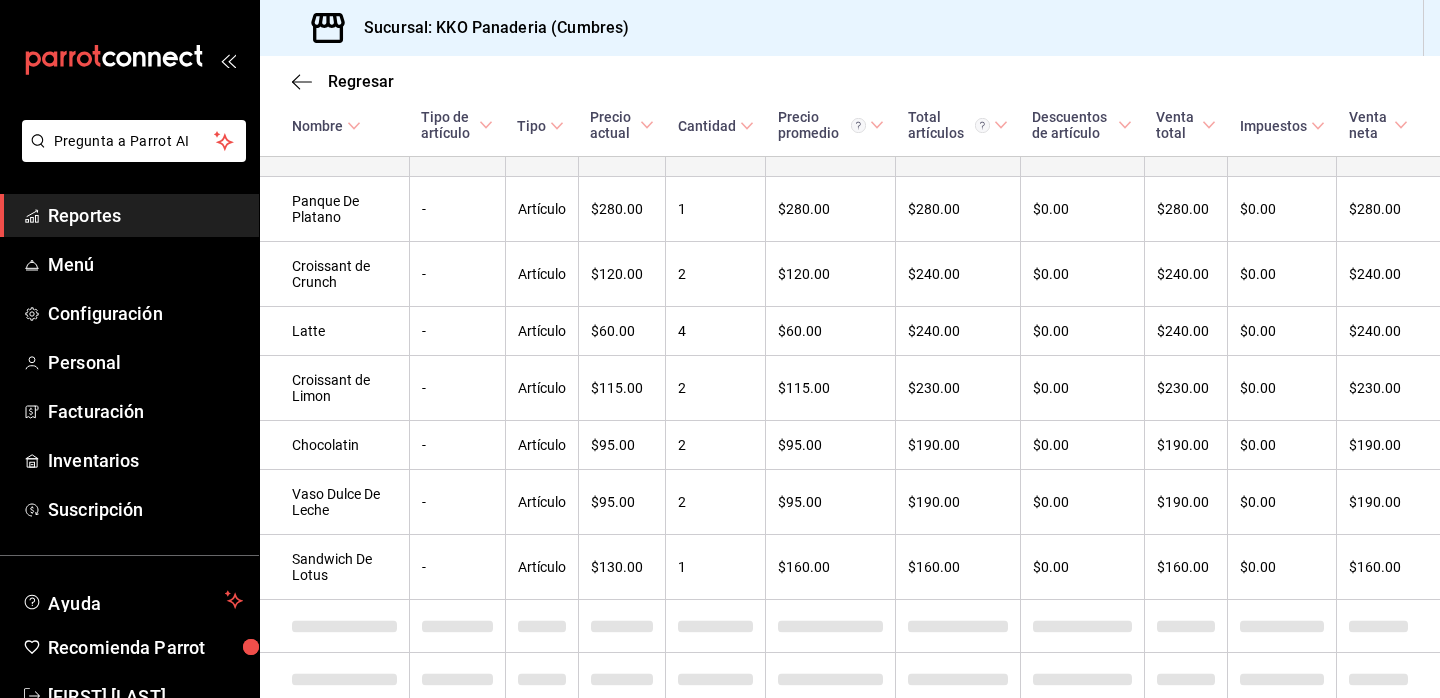 scroll, scrollTop: 1316, scrollLeft: 0, axis: vertical 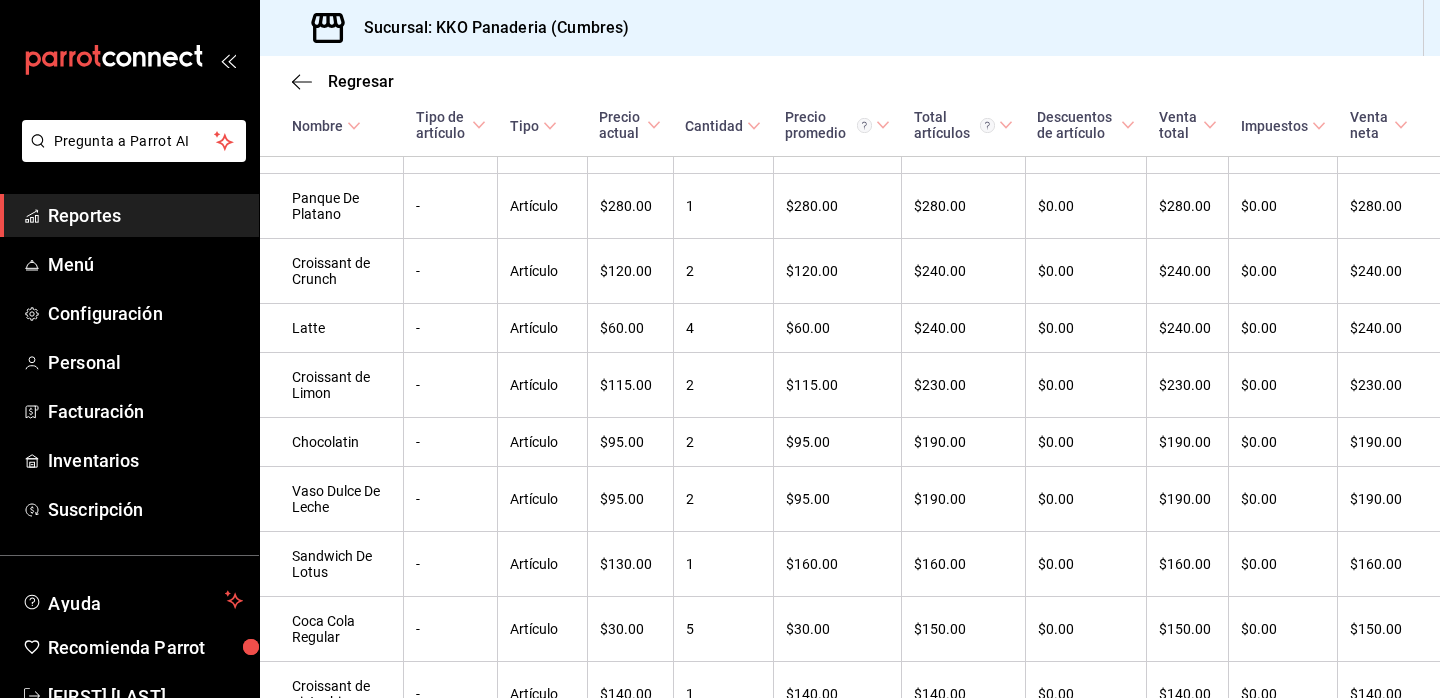click on "Reportes" at bounding box center (145, 215) 